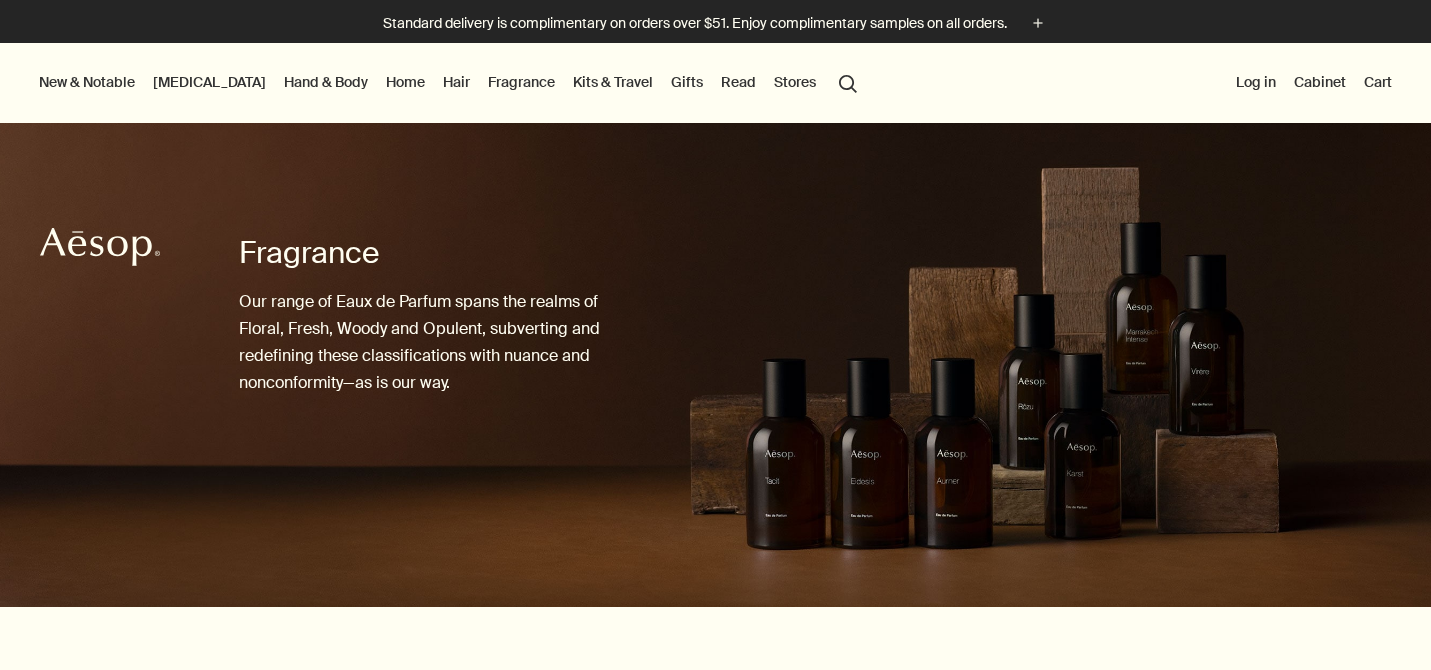 scroll, scrollTop: 0, scrollLeft: 0, axis: both 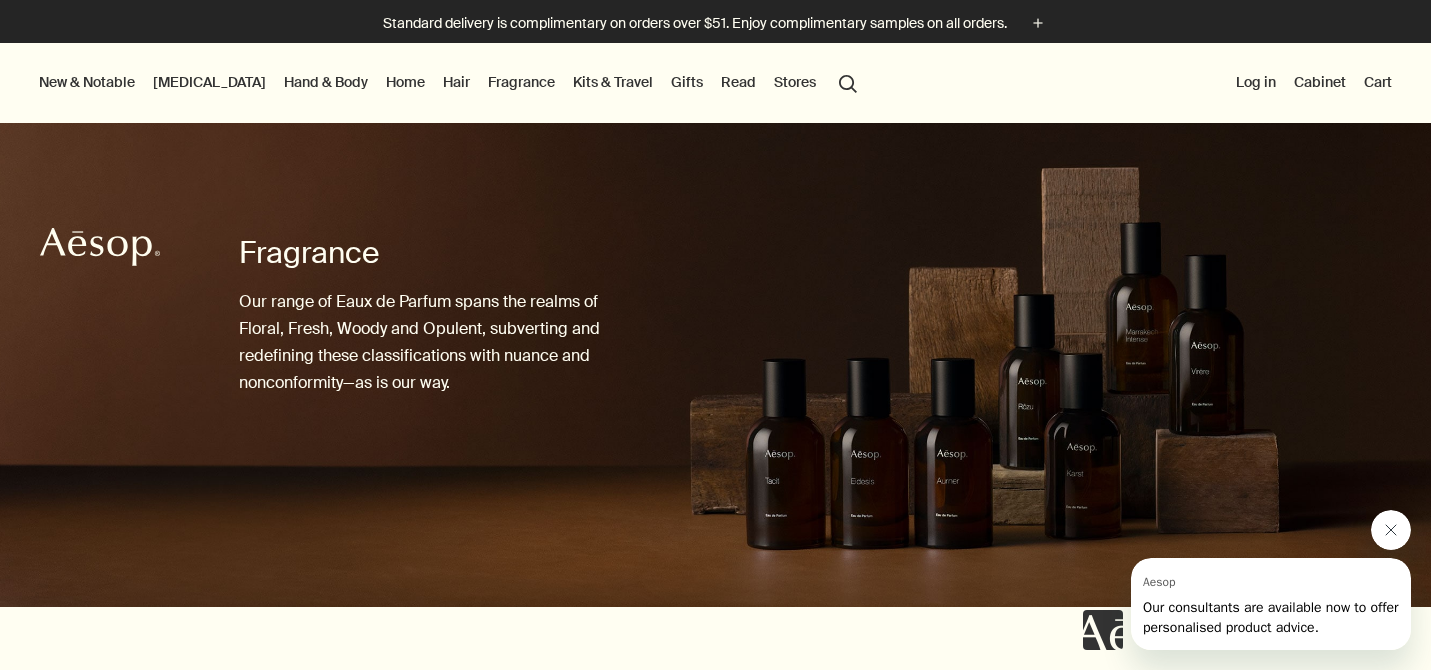 click at bounding box center (1391, 530) 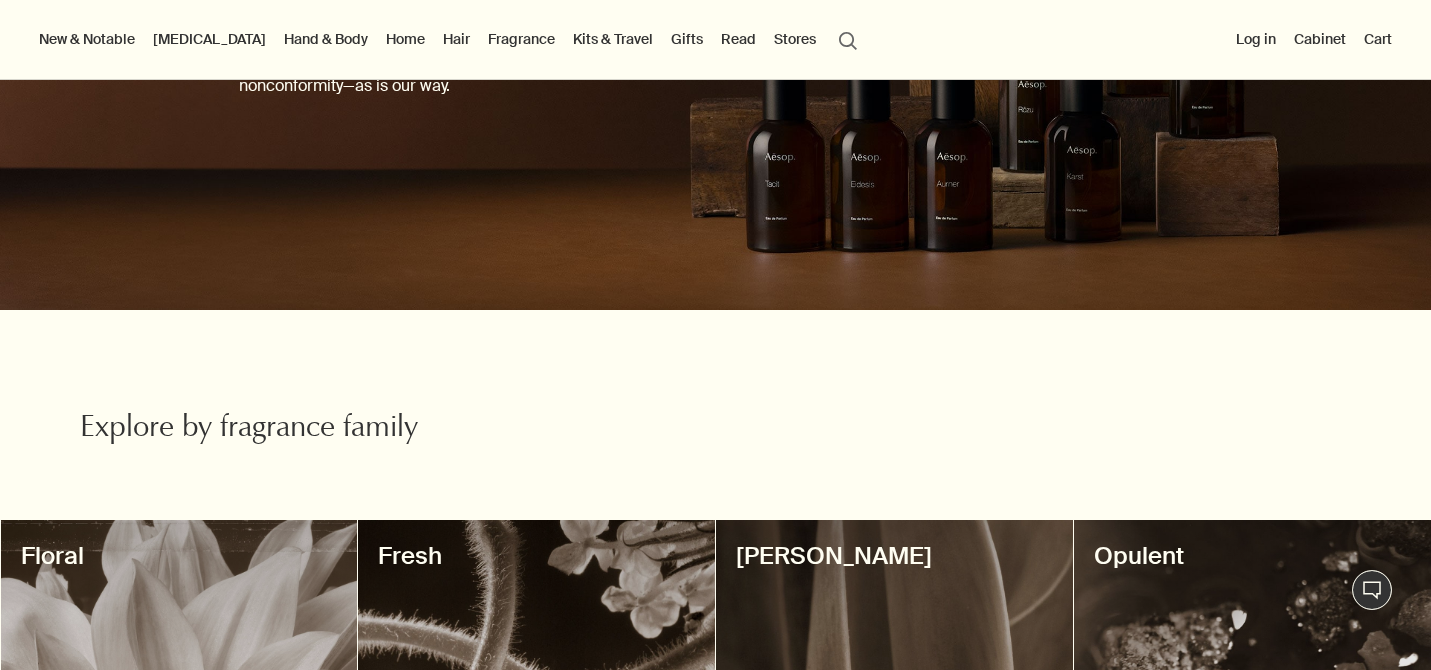 scroll, scrollTop: 0, scrollLeft: 0, axis: both 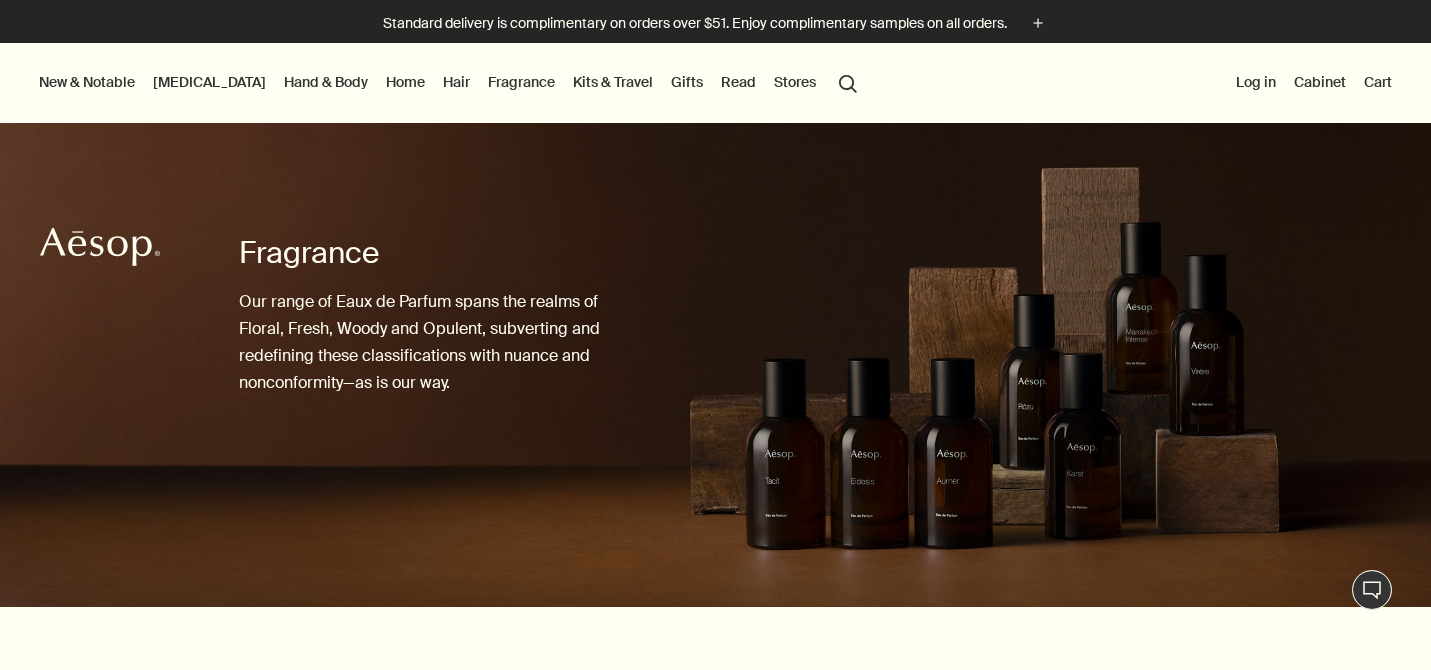 click on "Home" at bounding box center (405, 82) 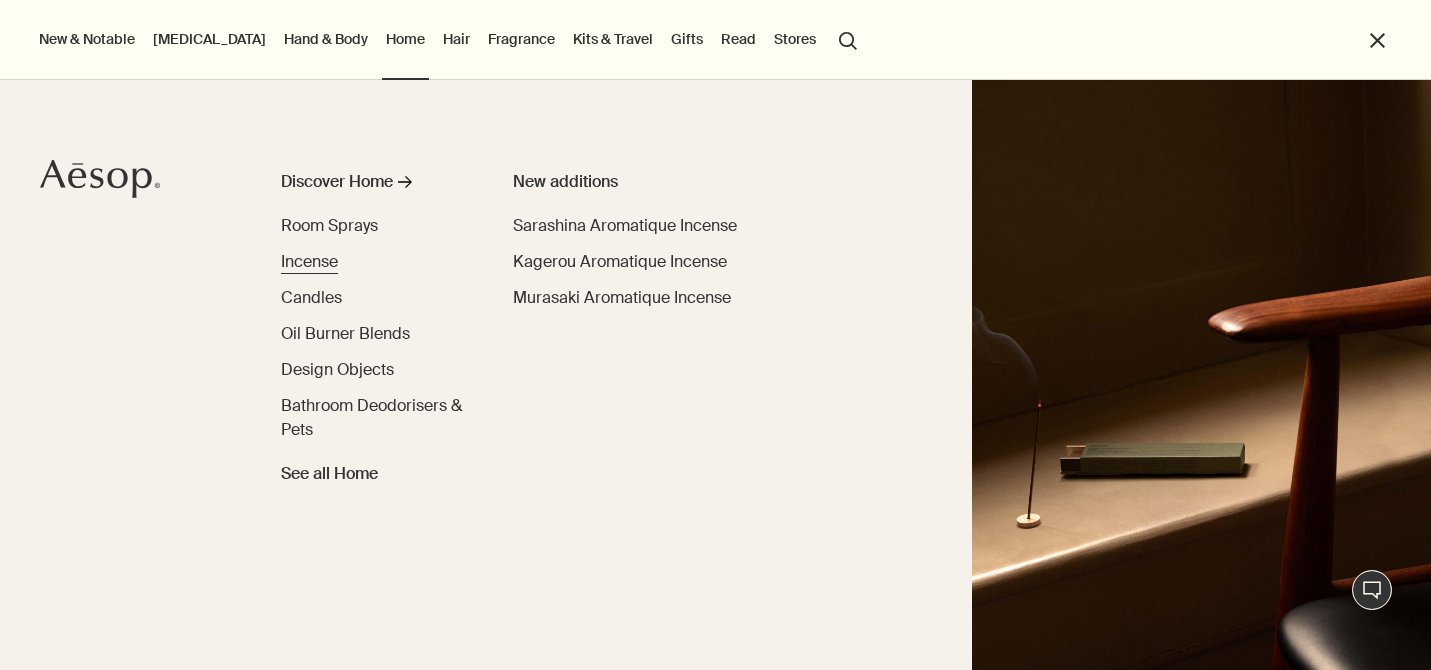 click on "Incense" at bounding box center (309, 261) 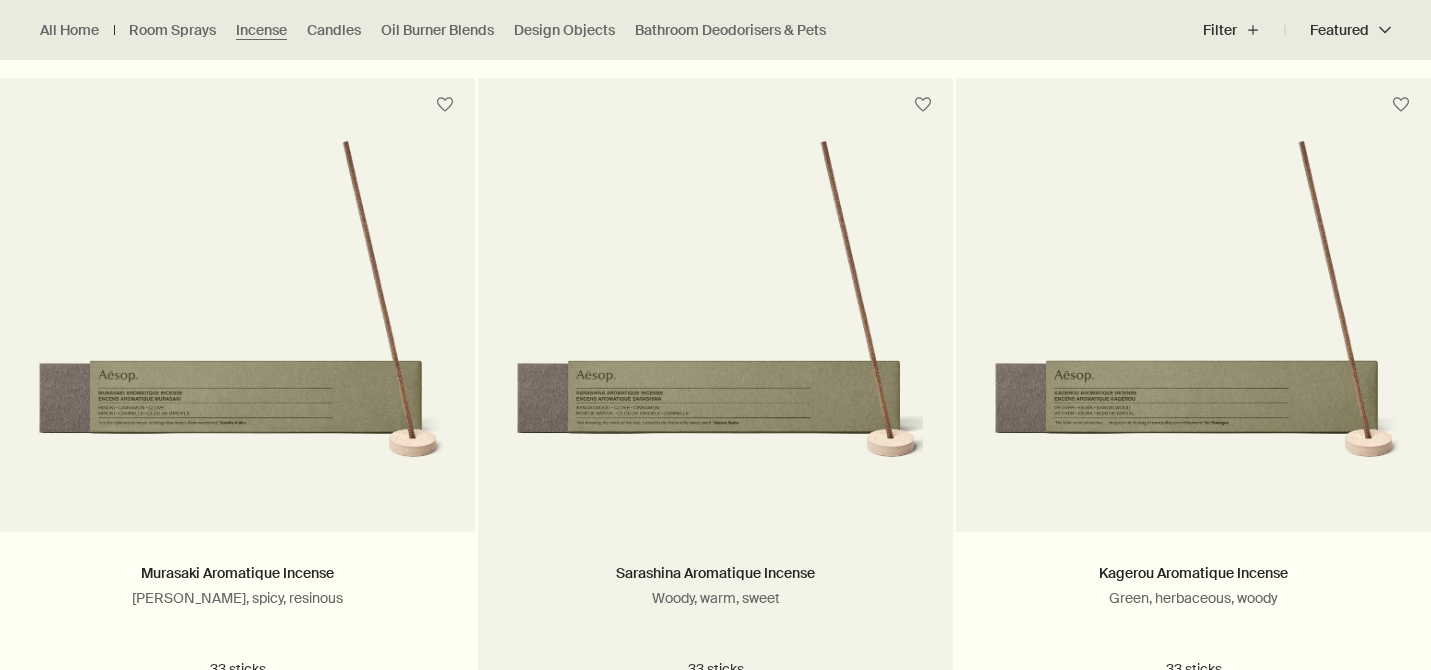 scroll, scrollTop: 631, scrollLeft: 0, axis: vertical 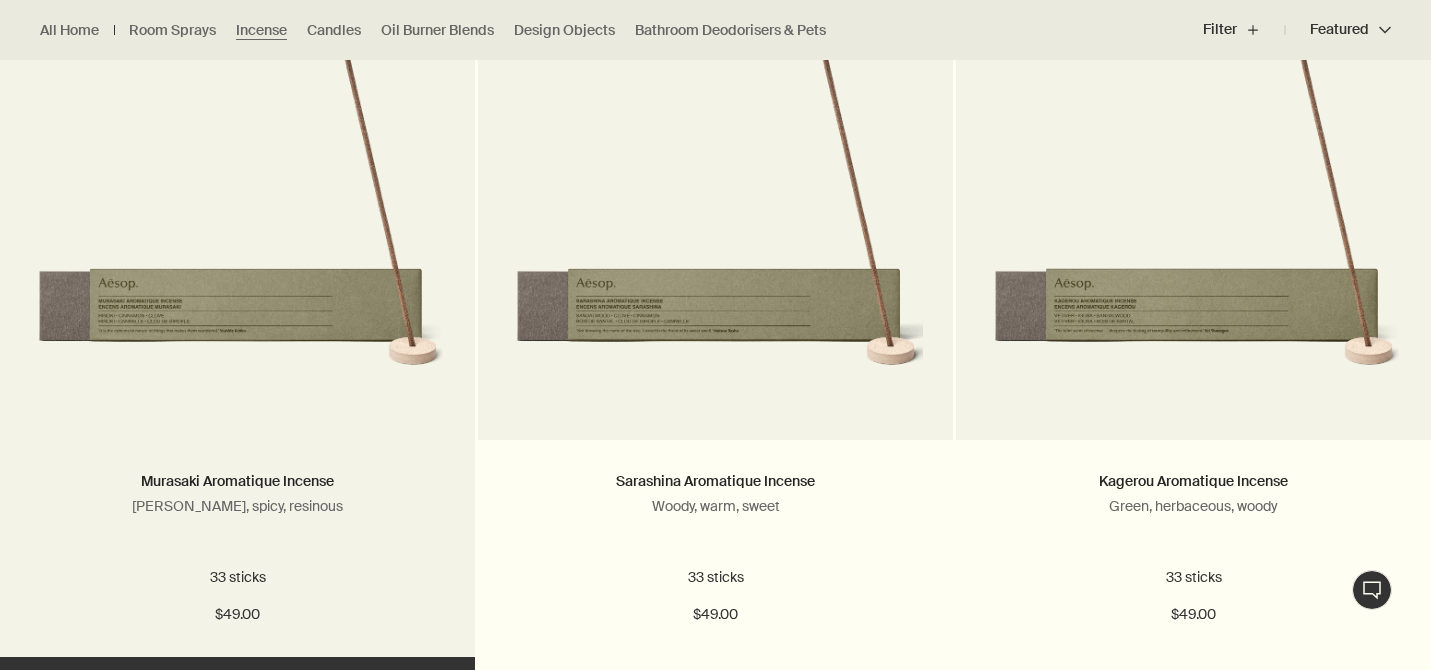 click at bounding box center (237, 228) 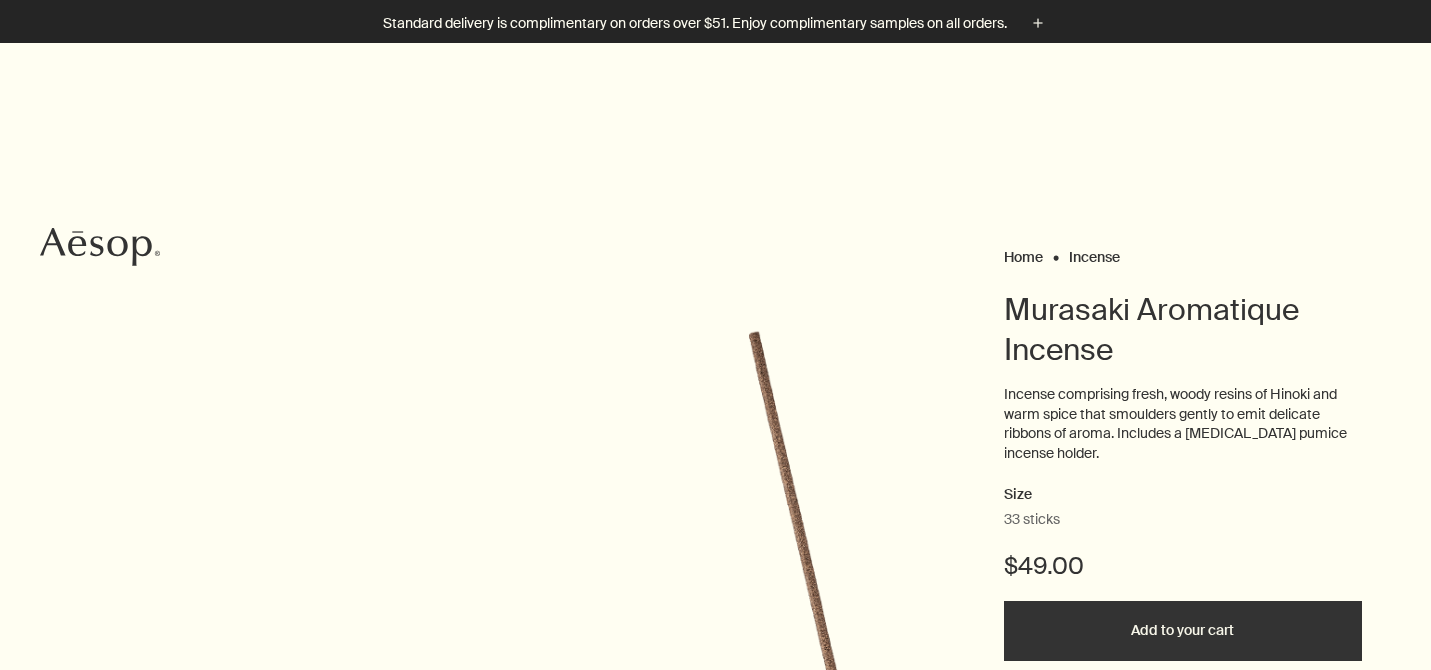 scroll, scrollTop: 530, scrollLeft: 0, axis: vertical 